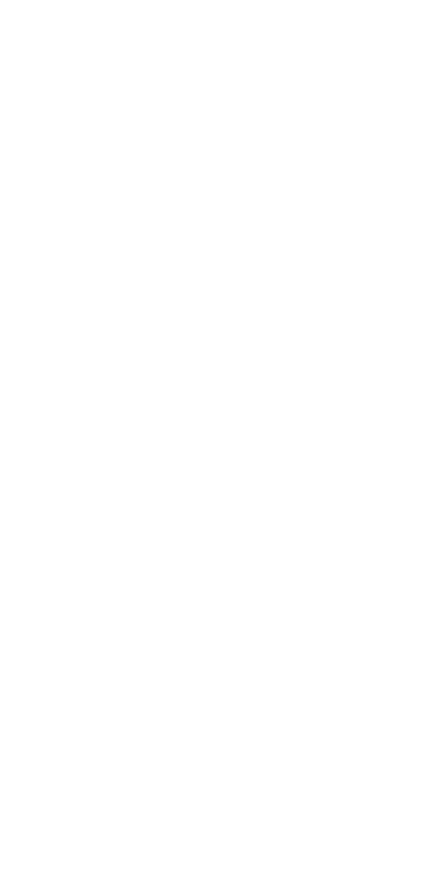 scroll, scrollTop: 0, scrollLeft: 0, axis: both 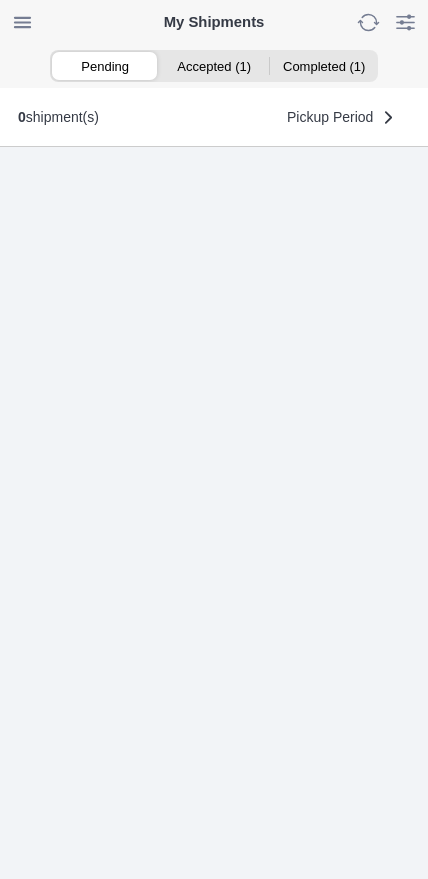 click on "Accepted (1)" at bounding box center (213, 66) 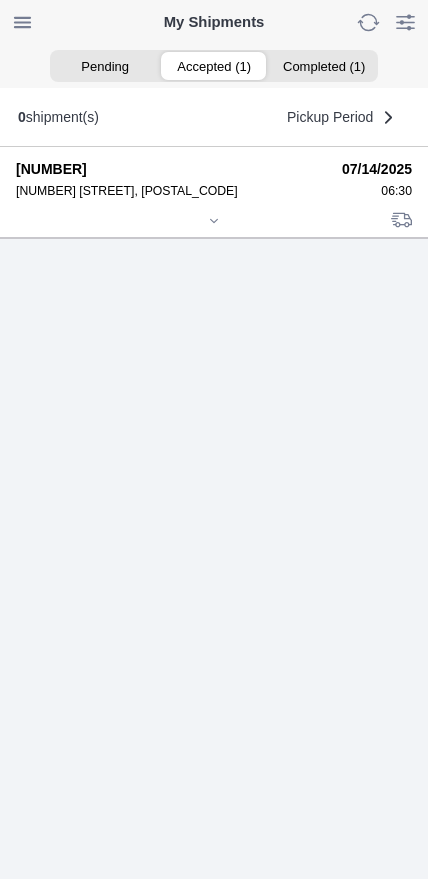 click 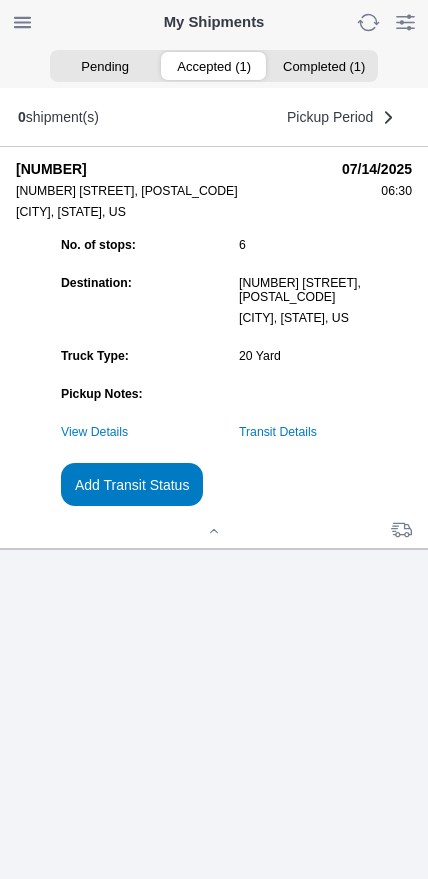 click on "Transit Details" 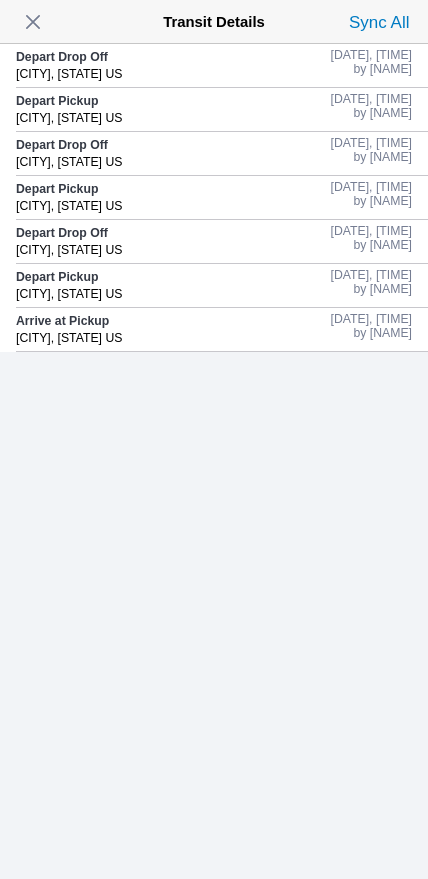 click on "Depart Drop Off [CITY], [STATE] US" 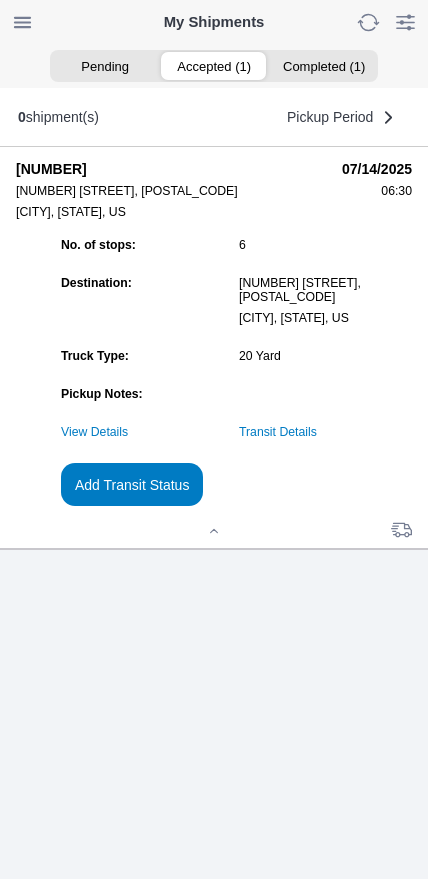 click on "Add Transit Status" 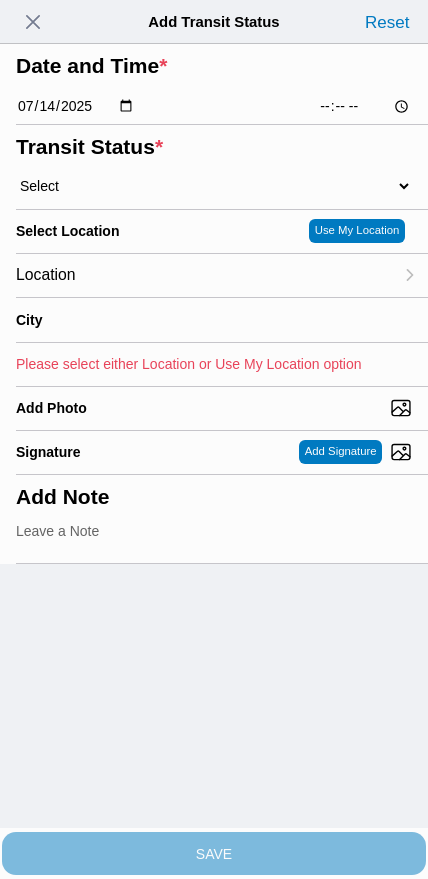 click on "[TIME]" 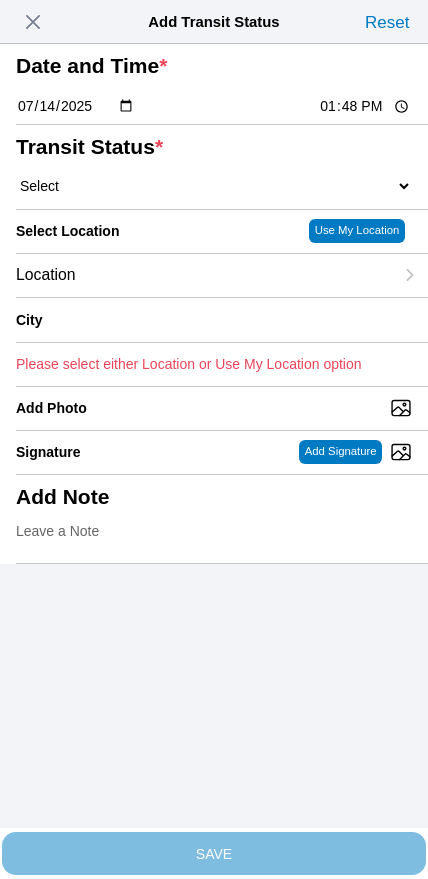 type on "13:55" 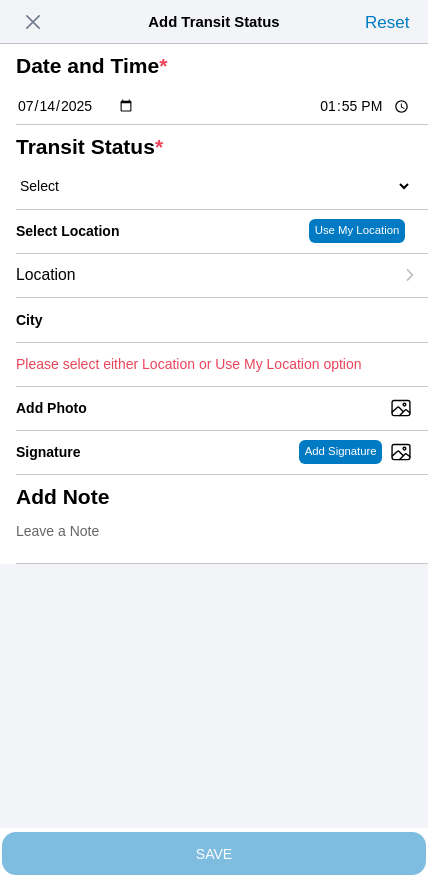 click on "Select  Arrive at Drop Off   Arrive at Pickup   Break Start   Break Stop   Depart Drop Off   Depart Pickup   Shift Complete" 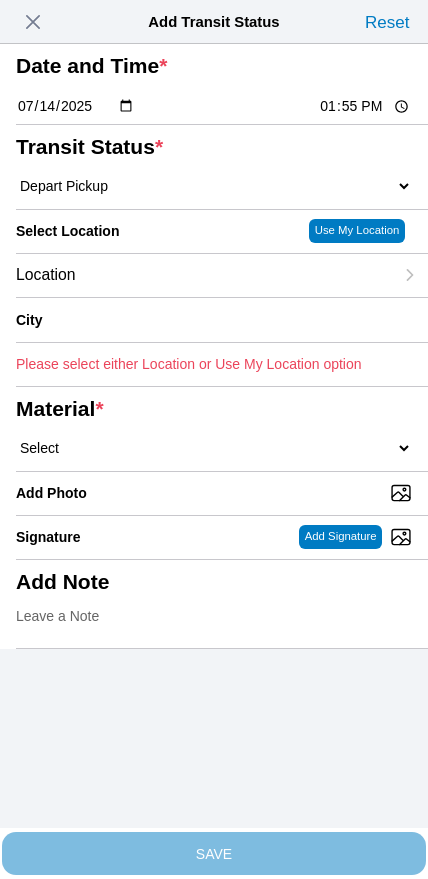 click on "Location" 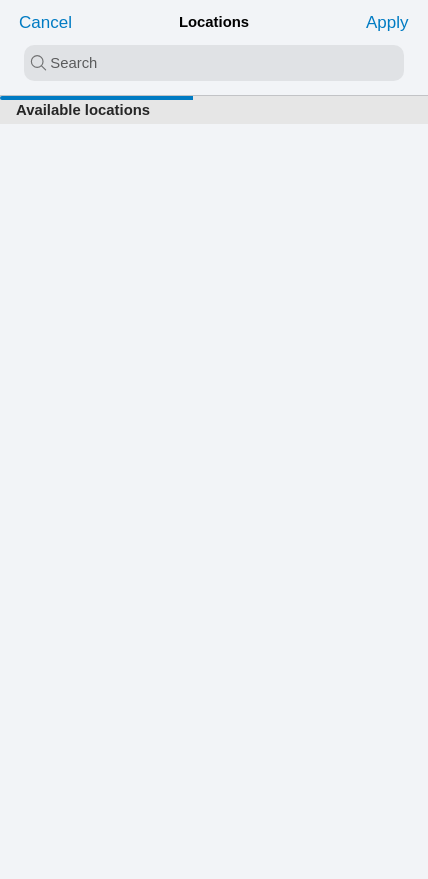 click at bounding box center [214, 63] 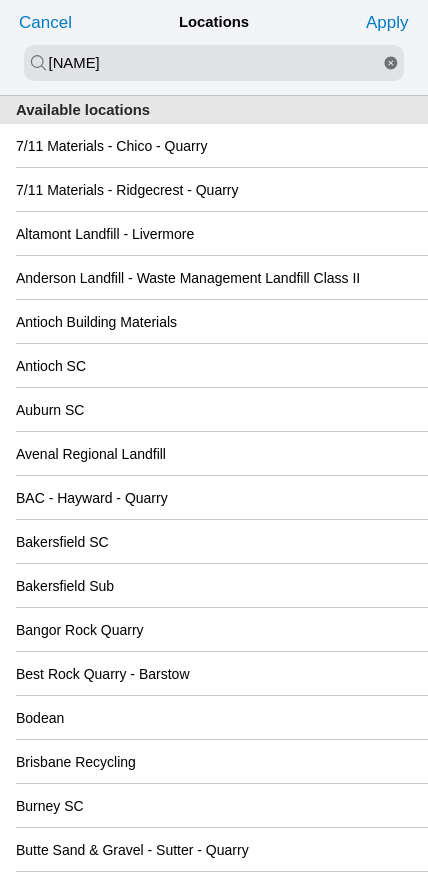 type on "[NAME]" 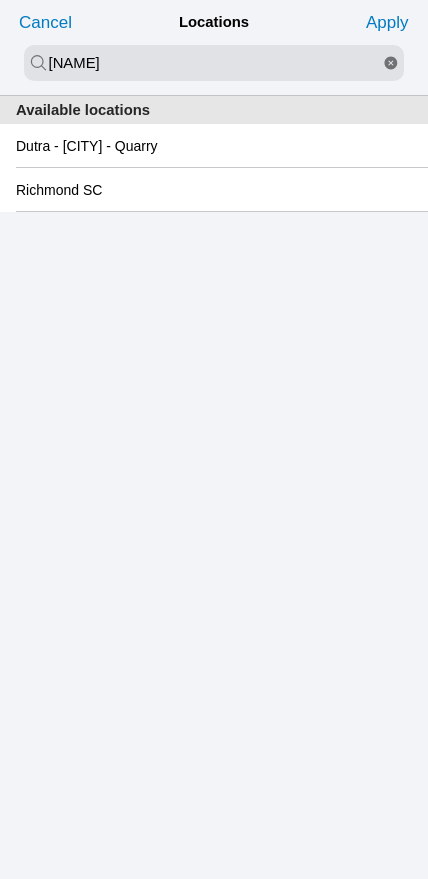 click on "Richmond SC" 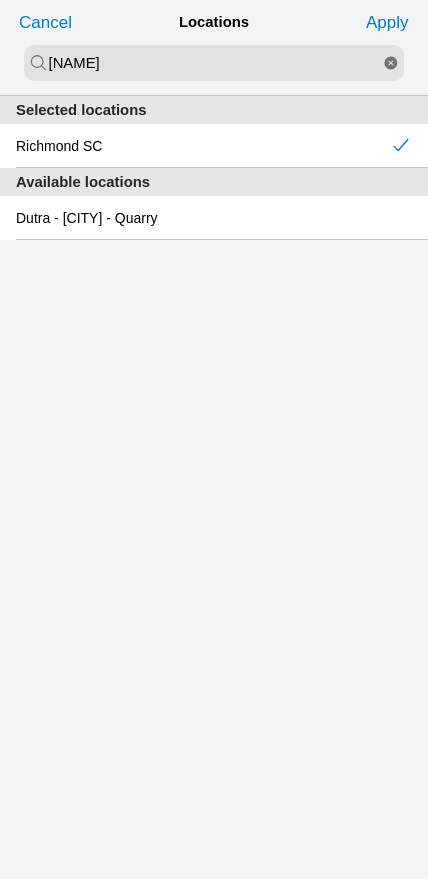 click on "Apply" 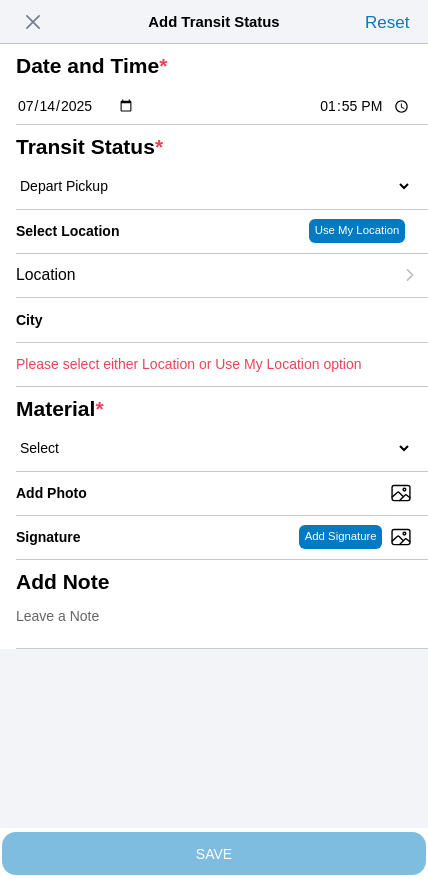 type on "[CITY]" 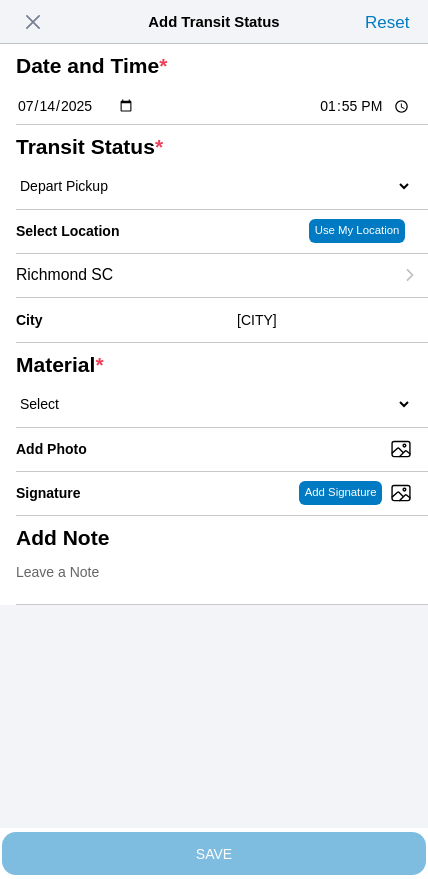 click on "Select  1" x 3" Rock   1" x 4" Rock   2" x 4" Rock   Asphalt Cold Patch   Backfill Spec Lapis Sand (EMS 4123)   Backfill Spec Sand (EMS 4123)   Base Rock (Class 2)   Broken Concrete/Asphalt   C-Ballast   Crushed Base Rock (3/4")   D-Ballast   Drain Rock (1.5")   Drain Rock (3/4")   Dry Spoils   Oversized Concrete/Asphalt   Palletized EZ Street   Premium Asphalt Cold Patch   Recycled Base Rock (Class 2)   Rip Rap   Top Soil" 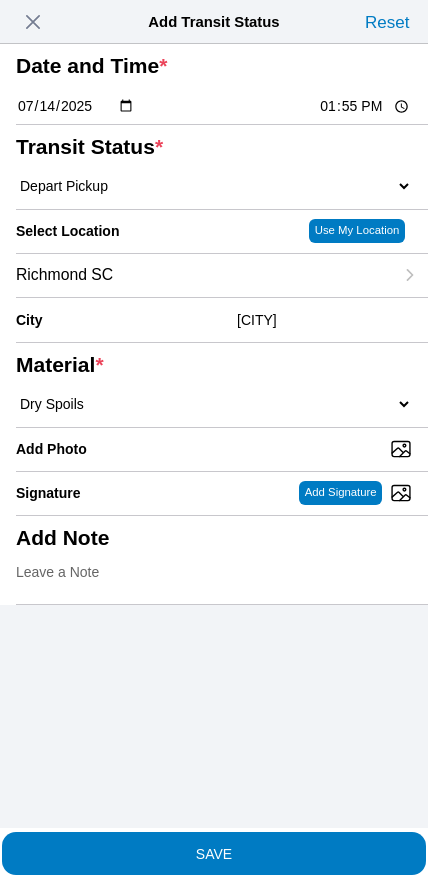 click on "SAVE" 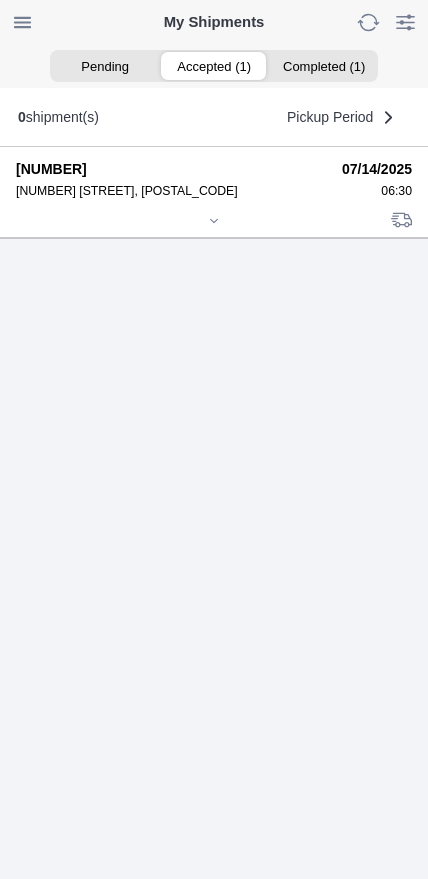 click 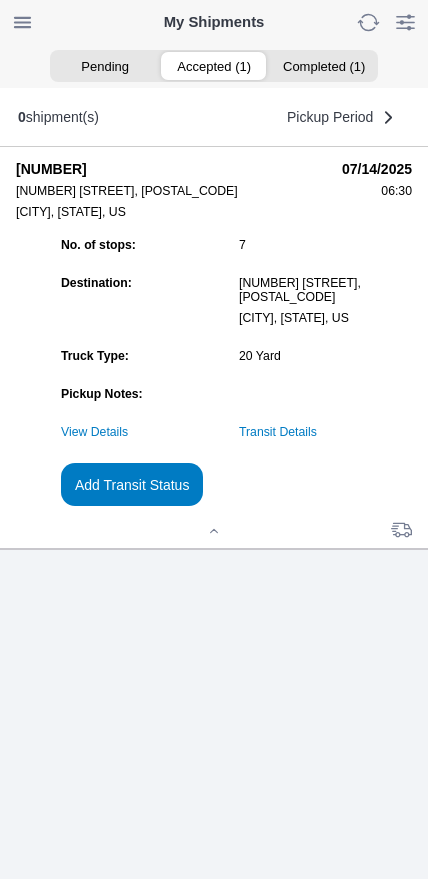 click on "Add Transit Status" 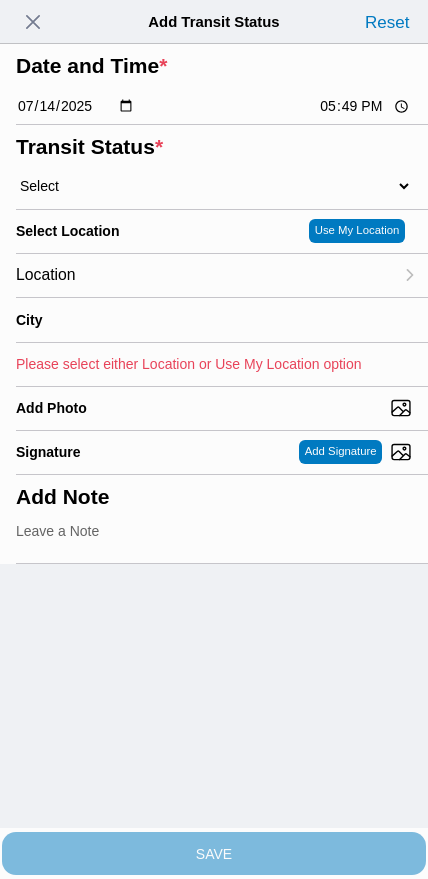 click on "17:49" 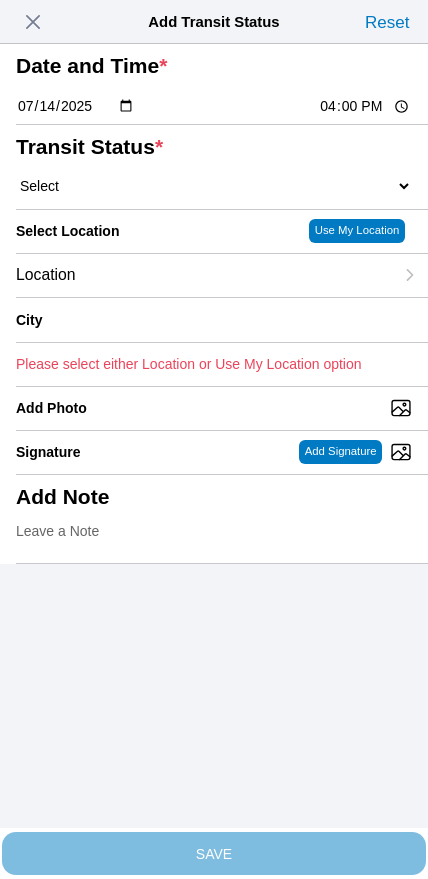 click on "Select  Arrive at Drop Off   Arrive at Pickup   Break Start   Break Stop   Depart Drop Off   Depart Pickup   Shift Complete" 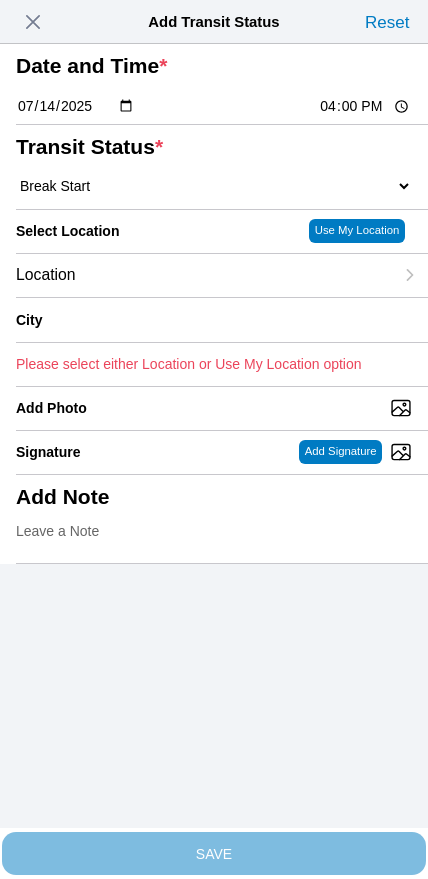 click on "Location" 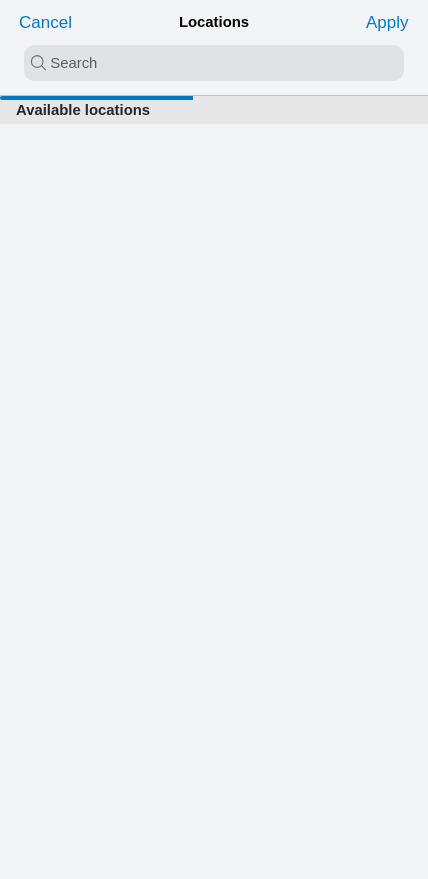 click at bounding box center [214, 63] 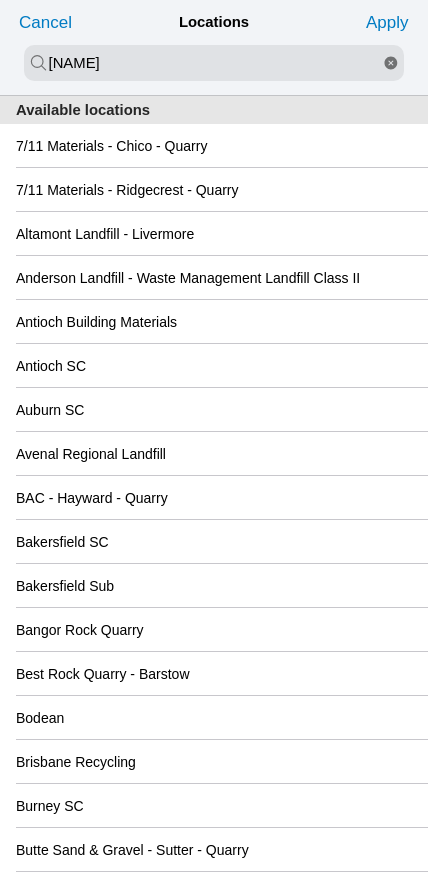 type on "[NAME]" 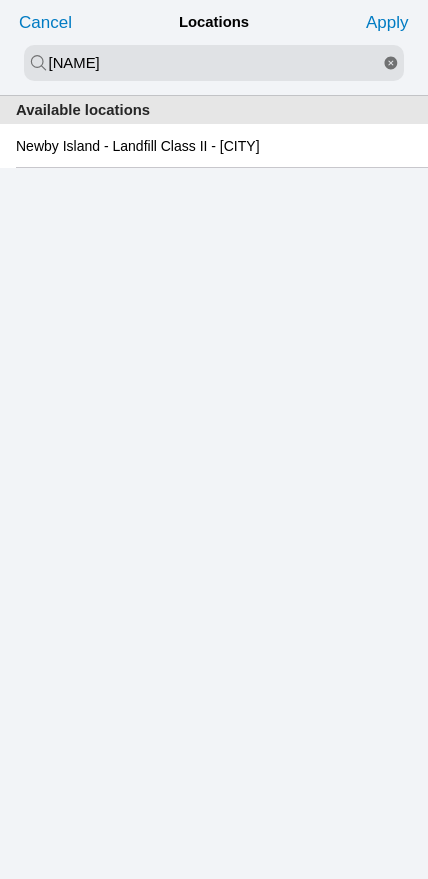 click on "Newby Island - Landfill Class II - [CITY]" 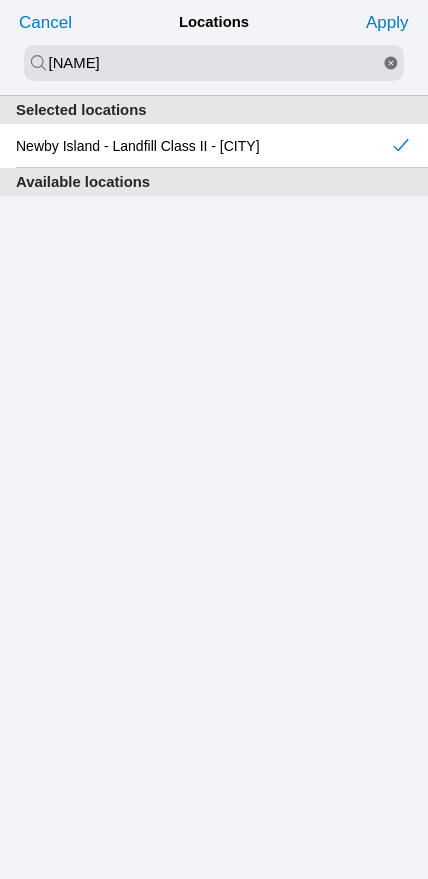 click on "Apply" 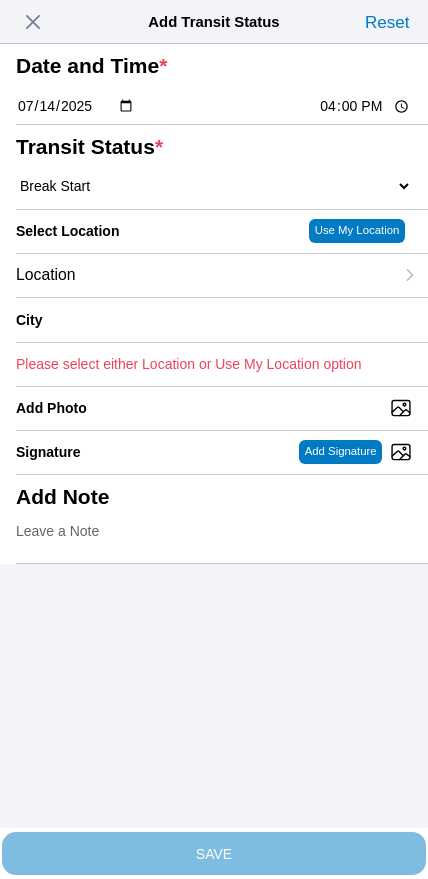 type on "Milpitas" 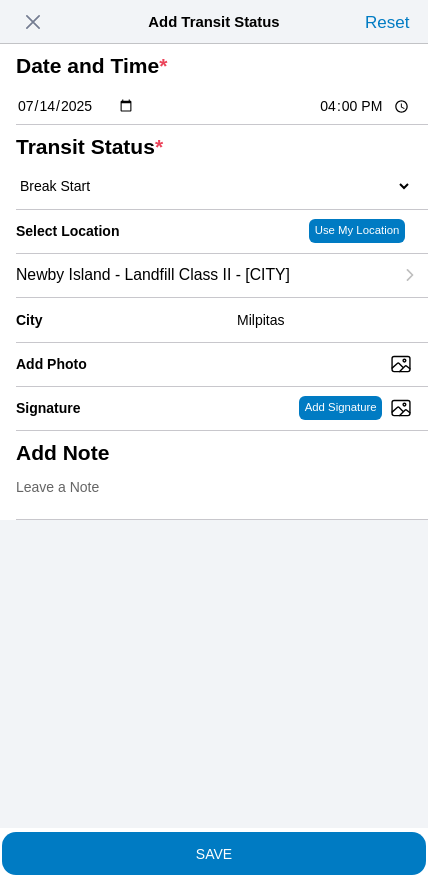 click on "SAVE" 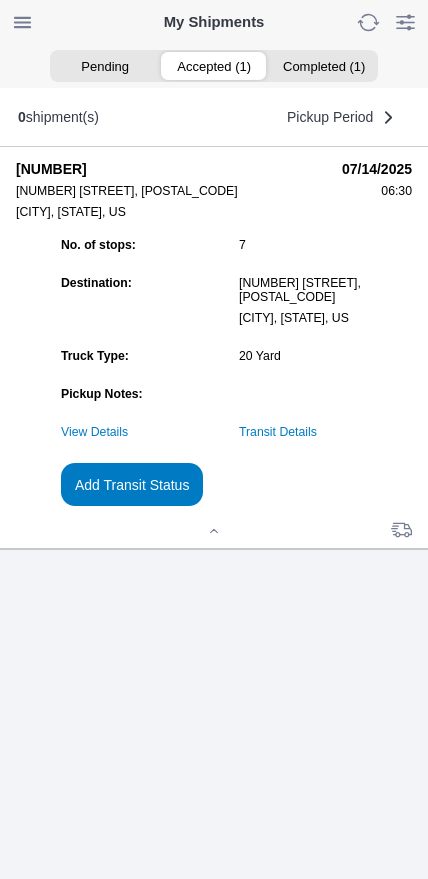 click on "Add Transit Status" 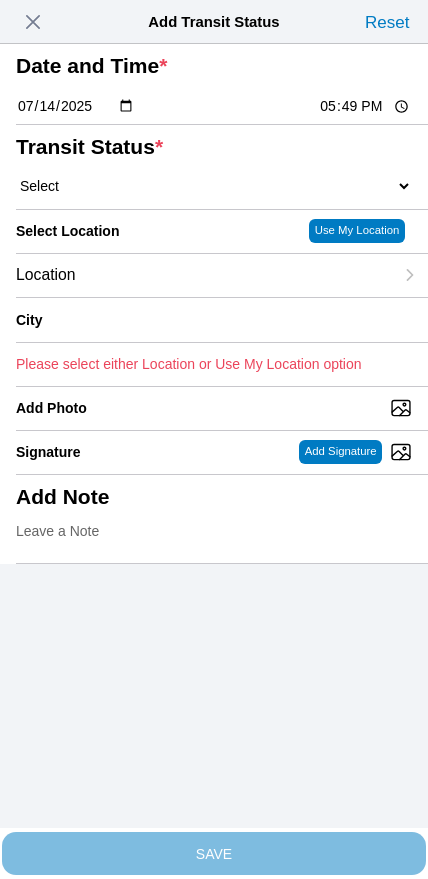 click on "17:49" 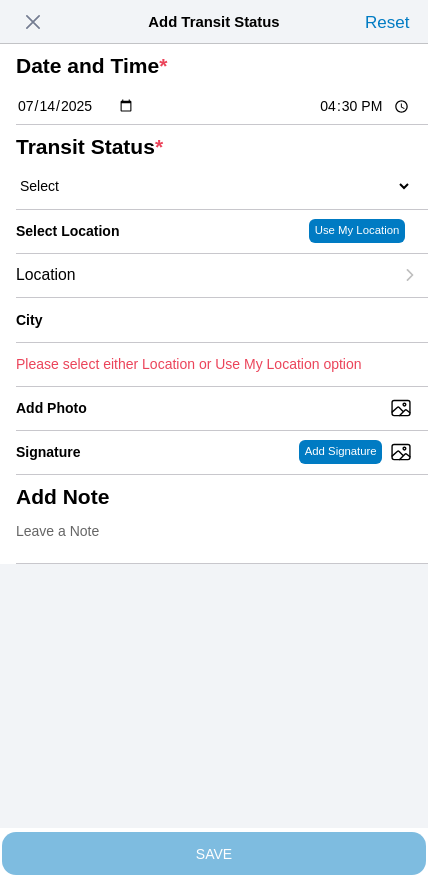 click on "Select  Arrive at Drop Off   Arrive at Pickup   Break Start   Break Stop   Depart Drop Off   Depart Pickup   Shift Complete" 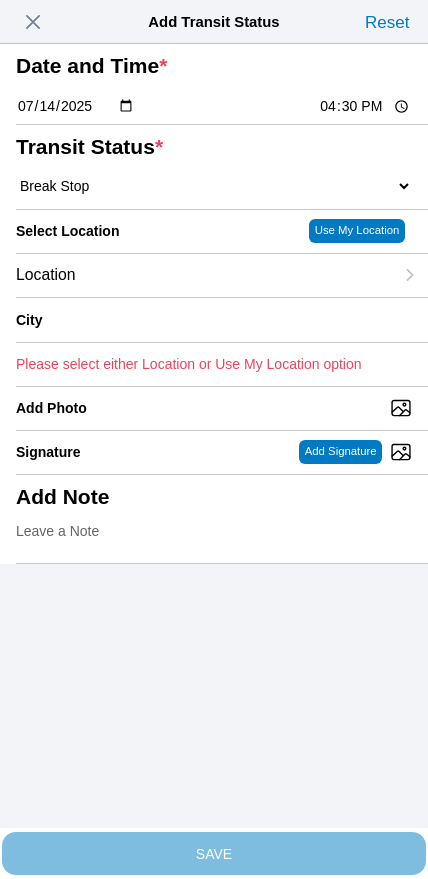 click on "Location" 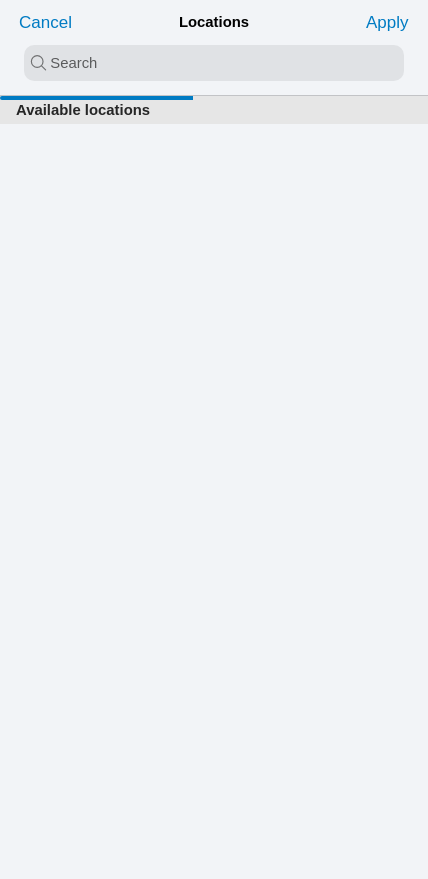 click at bounding box center [214, 63] 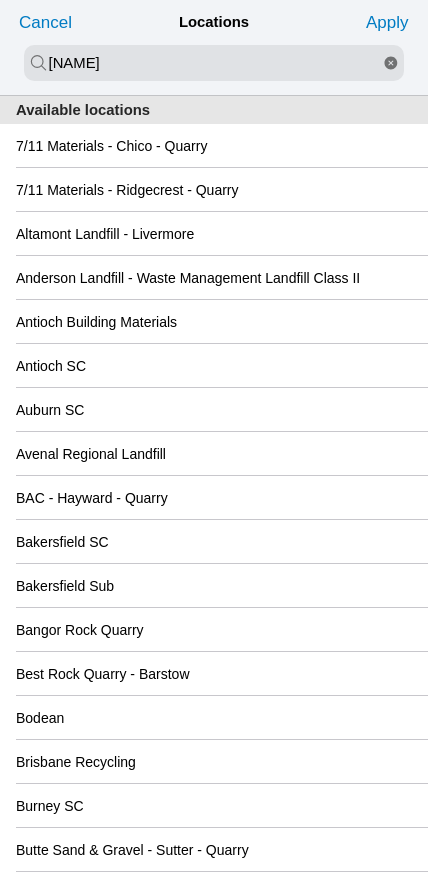 type on "[NAME]" 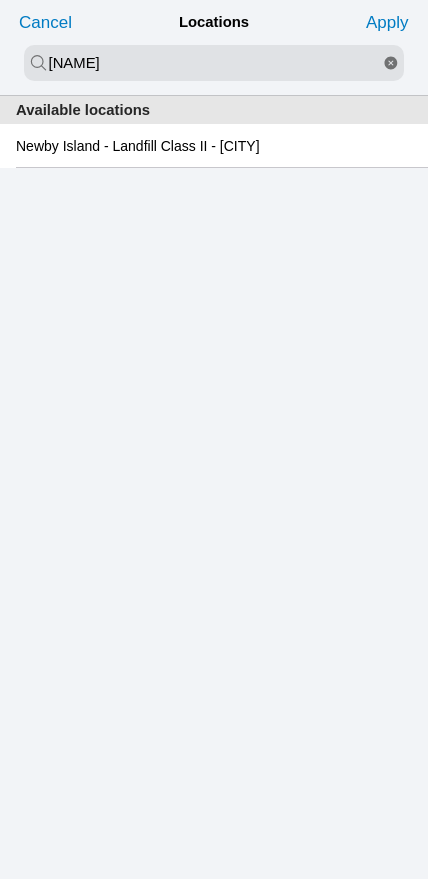 click on "Newby Island - Landfill Class II - [CITY]" 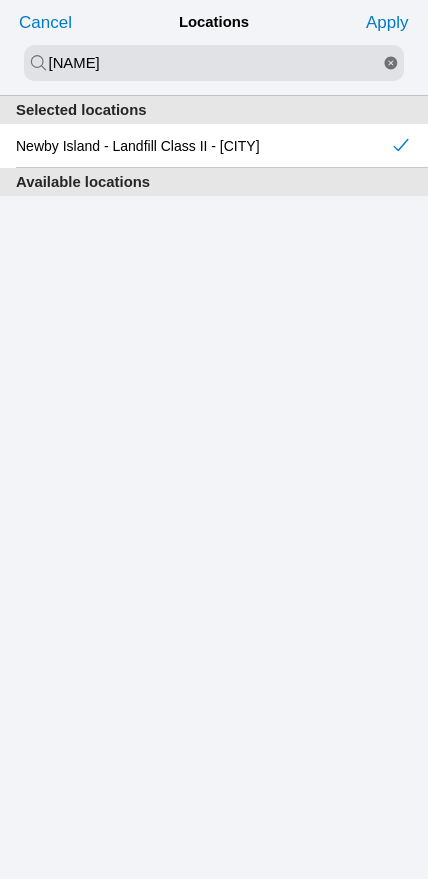 click on "Apply" 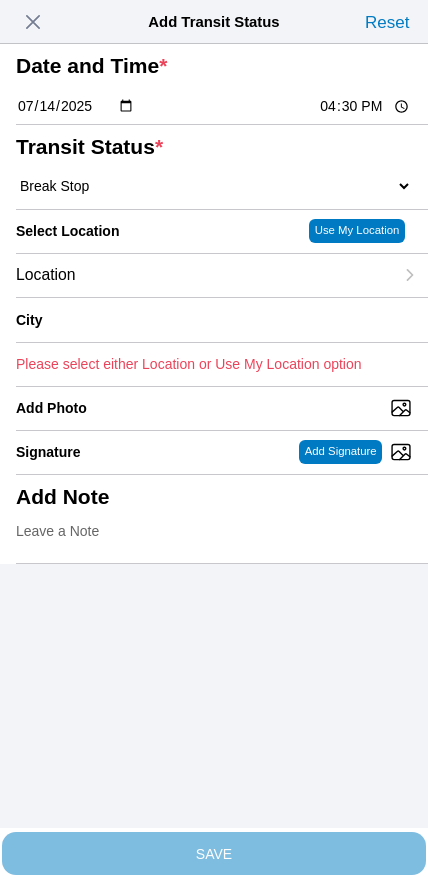 type on "Milpitas" 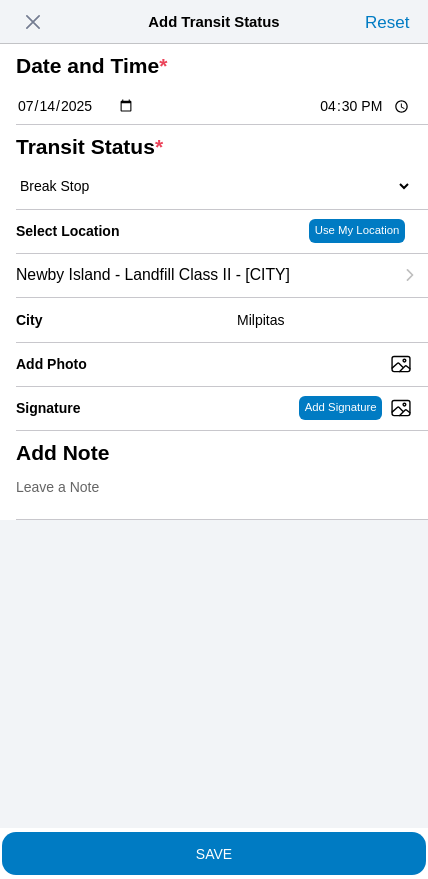 click on "SAVE" 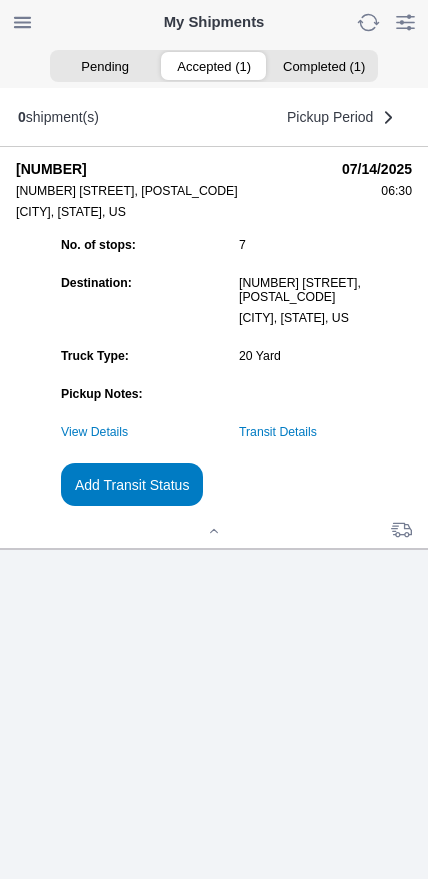 click on "Add Transit Status" 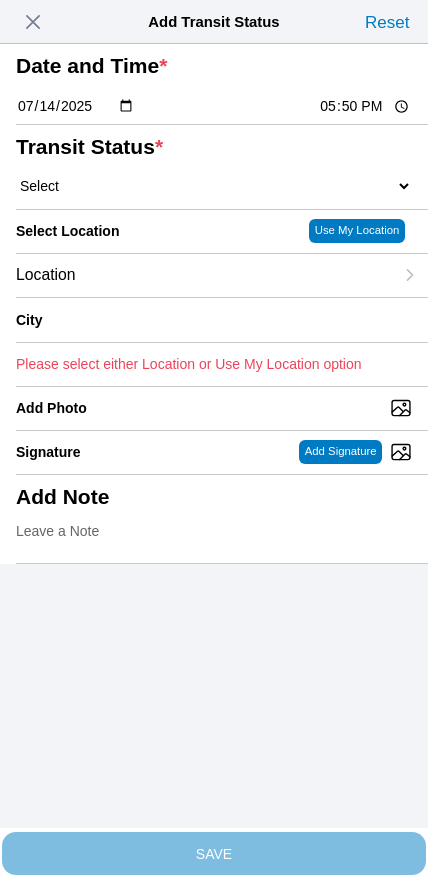 click on "17:50" 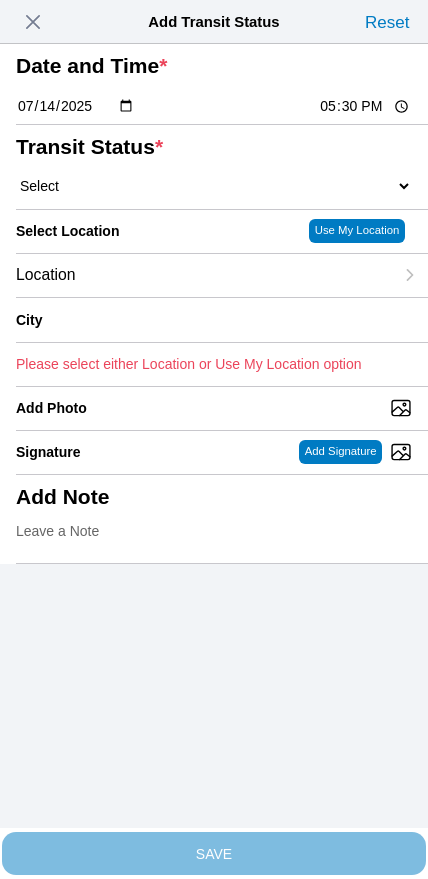 click on "Select  Arrive at Drop Off   Arrive at Pickup   Break Start   Break Stop   Depart Drop Off   Depart Pickup   Shift Complete" 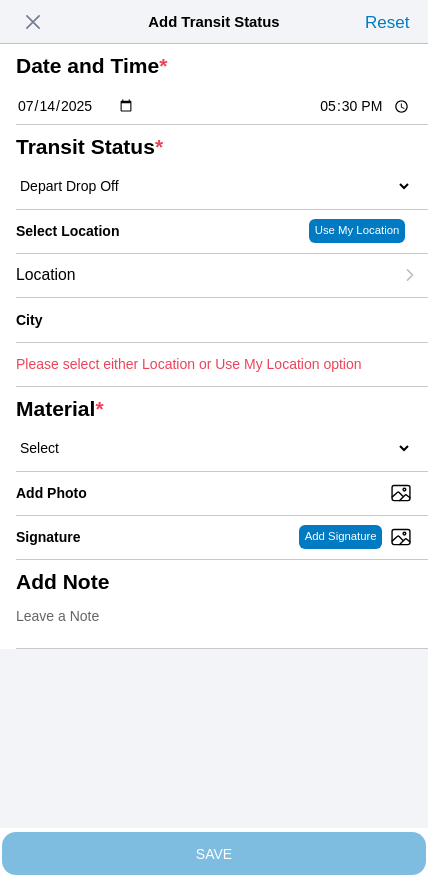 click on "Location" 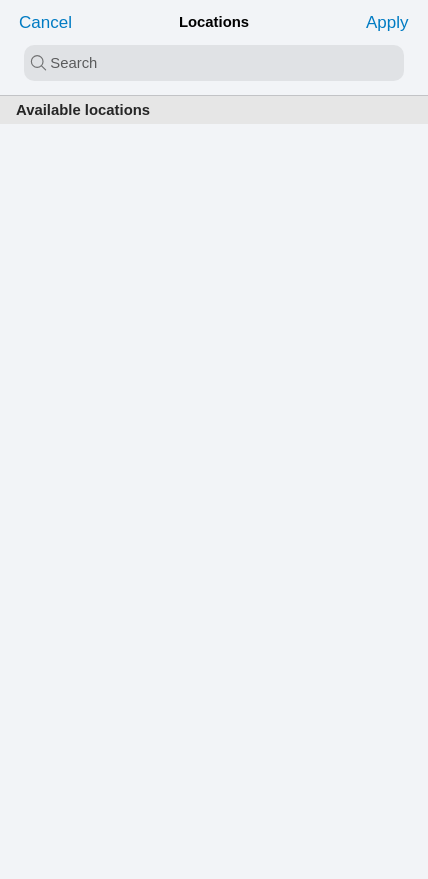 click at bounding box center [214, 63] 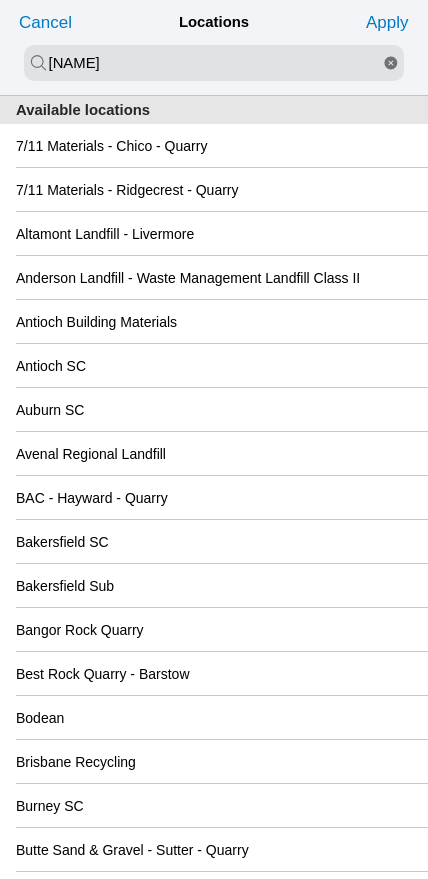 type on "[NAME]" 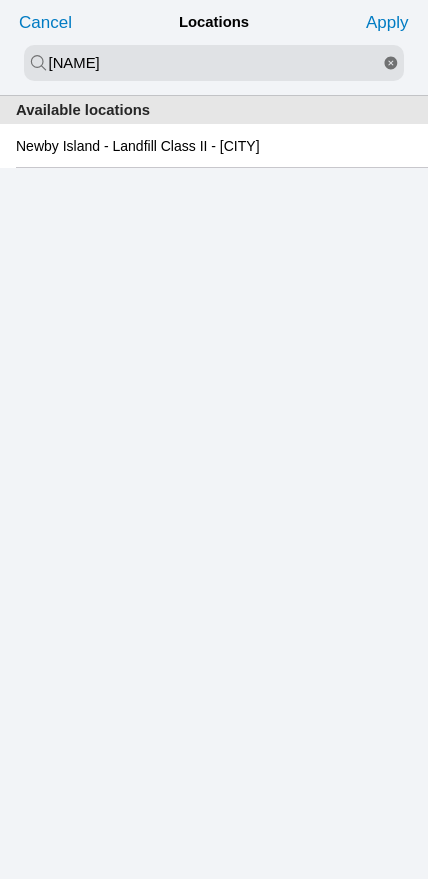 click on "Newby Island - Landfill Class II - [CITY]" 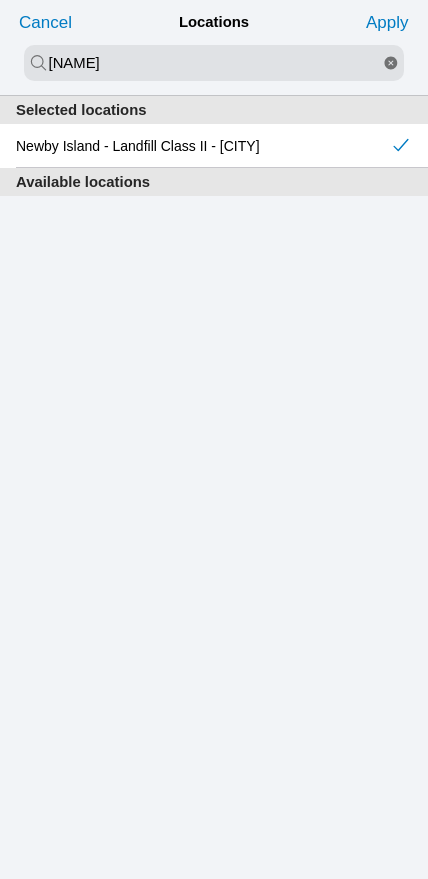 click on "Apply" 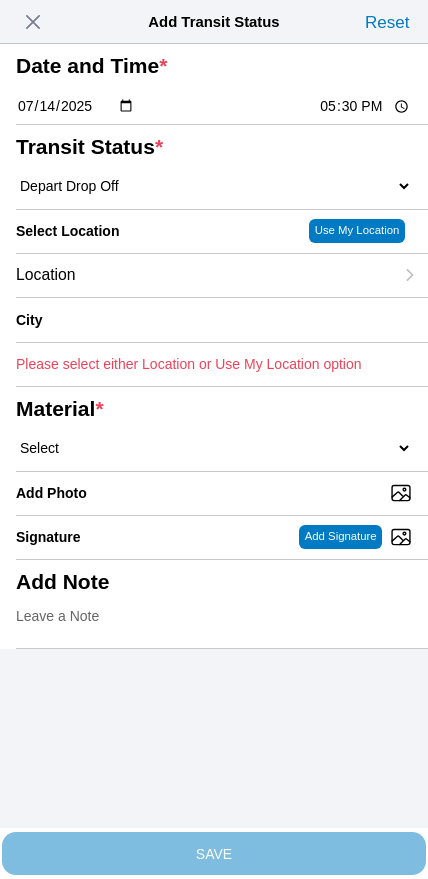 type on "Milpitas" 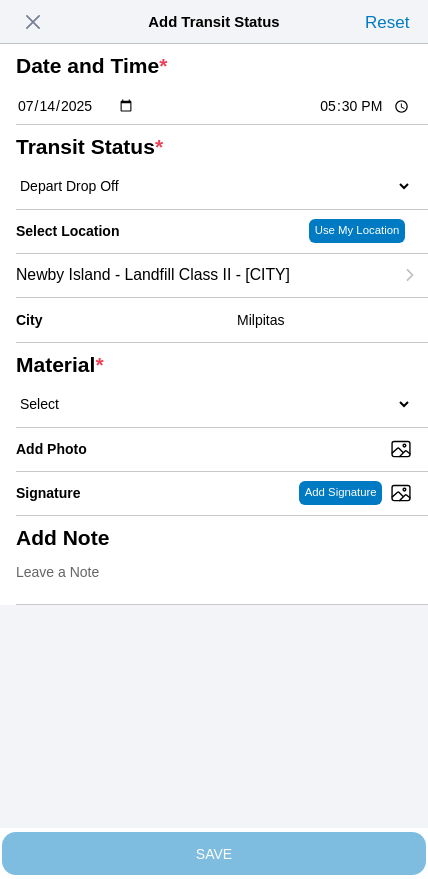 click on "Select  1" x 3" Rock   1" x 4" Rock   2" x 4" Rock   Asphalt Cold Patch   Backfill Spec Lapis Sand (EMS 4123)   Backfill Spec Sand (EMS 4123)   Base Rock (Class 2)   Broken Concrete/Asphalt   C-Ballast   Crushed Base Rock (3/4")   D-Ballast   Drain Rock (1.5")   Drain Rock (3/4")   Dry Spoils   Oversized Concrete/Asphalt   Palletized EZ Street   Premium Asphalt Cold Patch   Recycled Base Rock (Class 2)   Rip Rap   Top Soil" 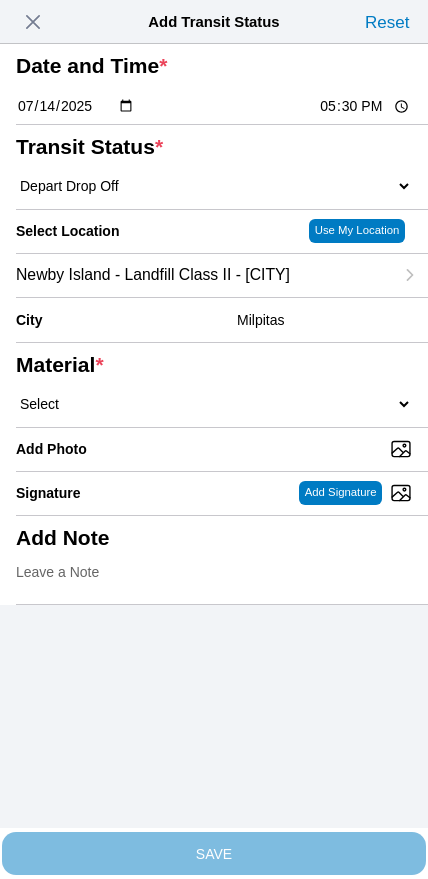 select on "708654" 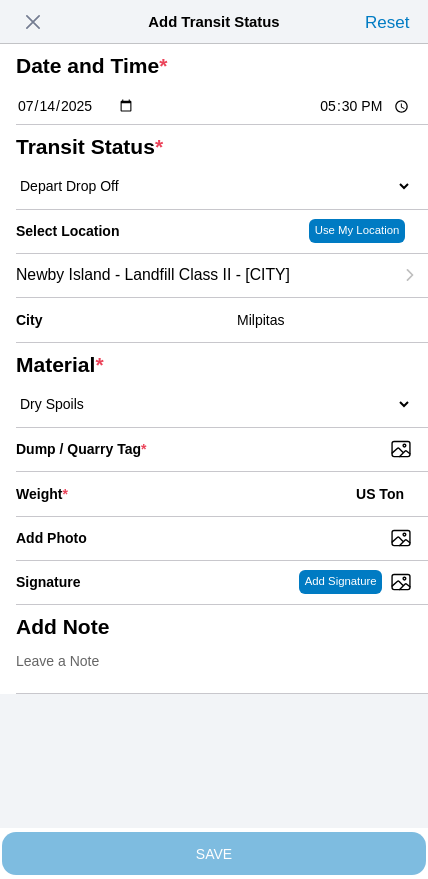 click on "SAVE" 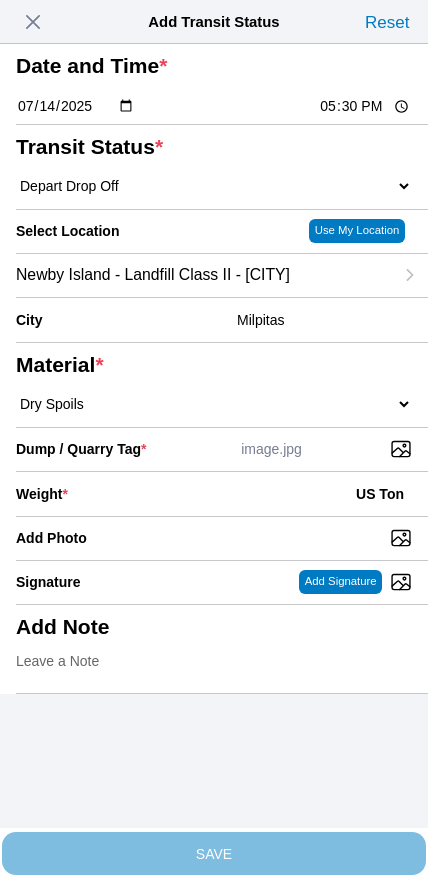 click on "Weight  * US Ton" 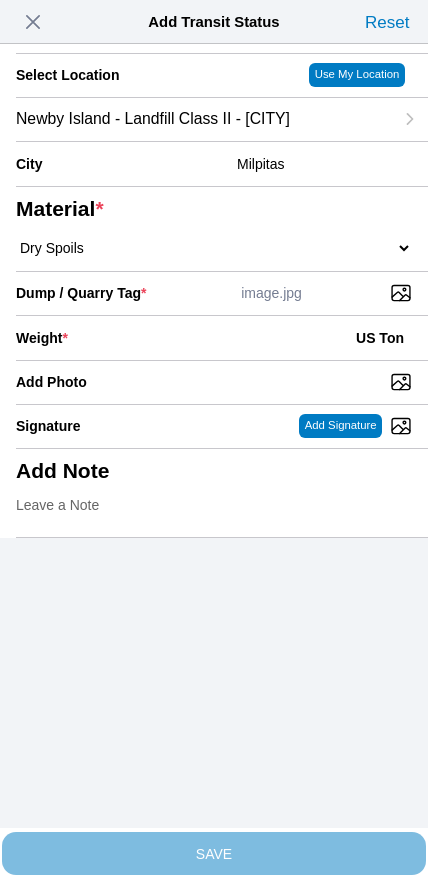 scroll, scrollTop: 180, scrollLeft: 0, axis: vertical 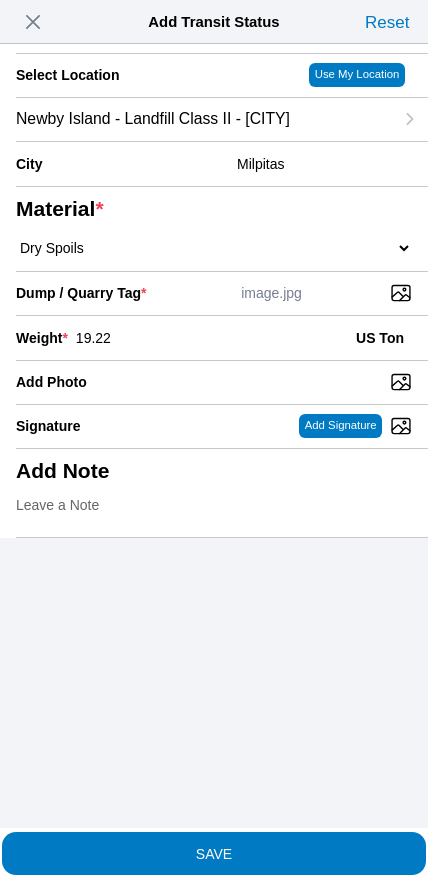 type on "19.22" 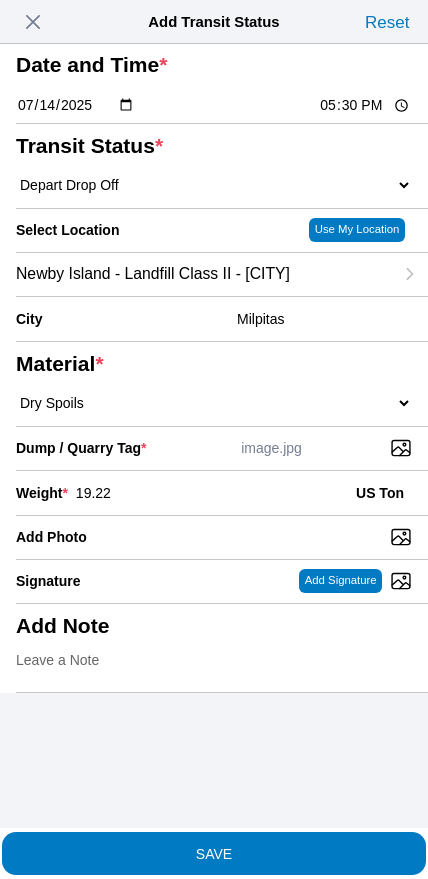 scroll, scrollTop: 151, scrollLeft: 0, axis: vertical 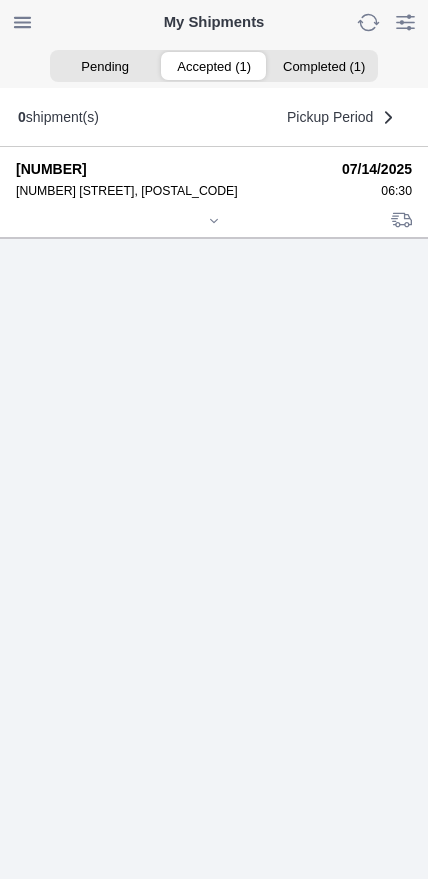 click 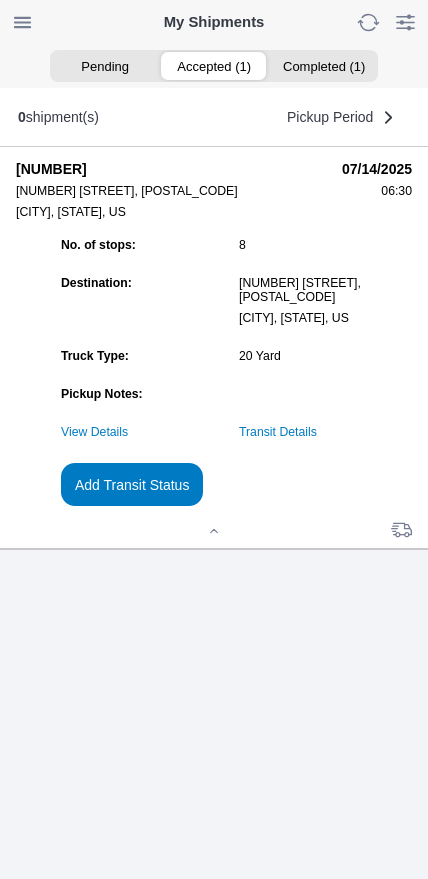 click on "Add Transit Status" 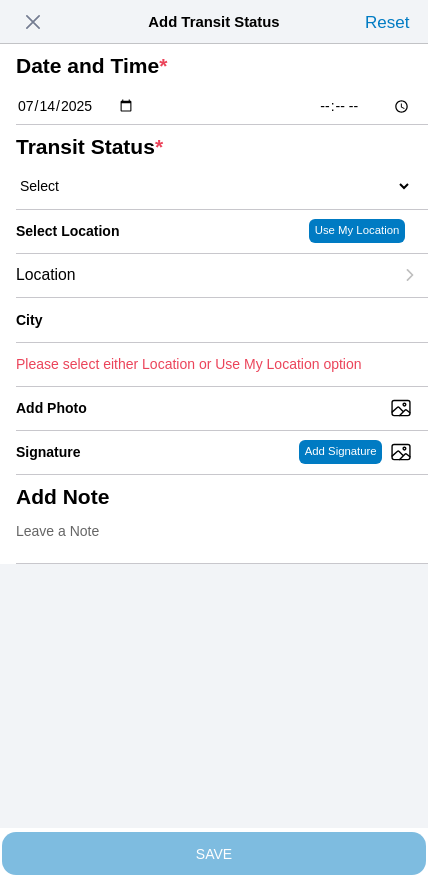 click on "[TIME]" 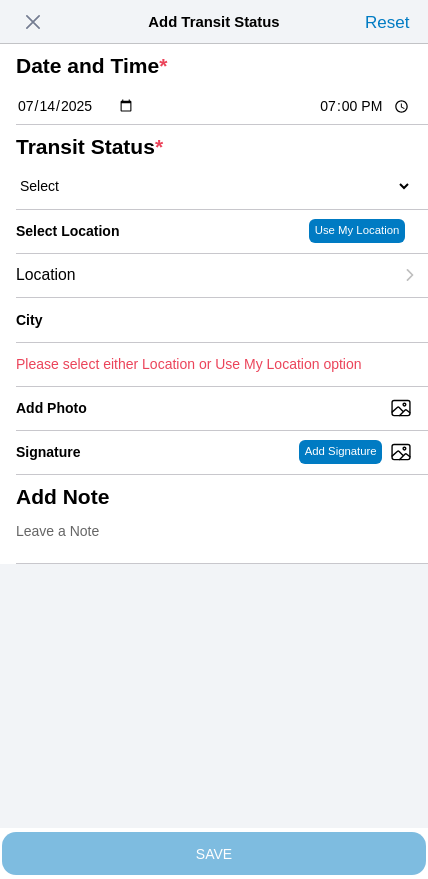 click on "Select  Arrive at Drop Off   Arrive at Pickup   Break Start   Break Stop   Depart Drop Off   Depart Pickup   Shift Complete" 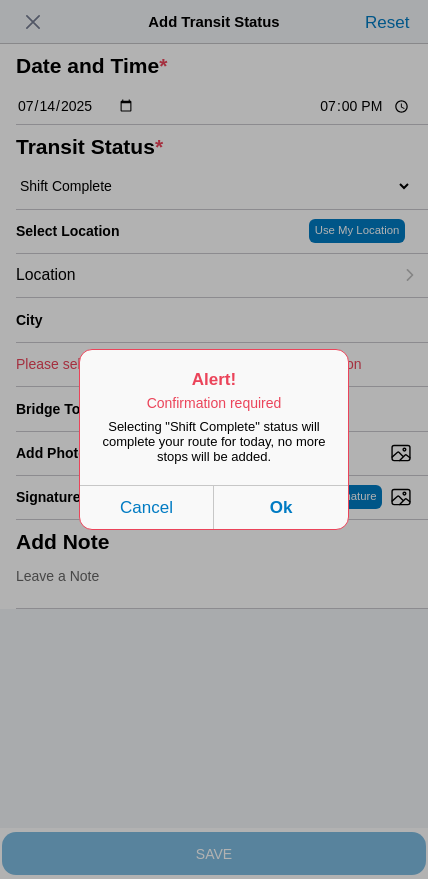 click on "Ok" at bounding box center (281, 507) 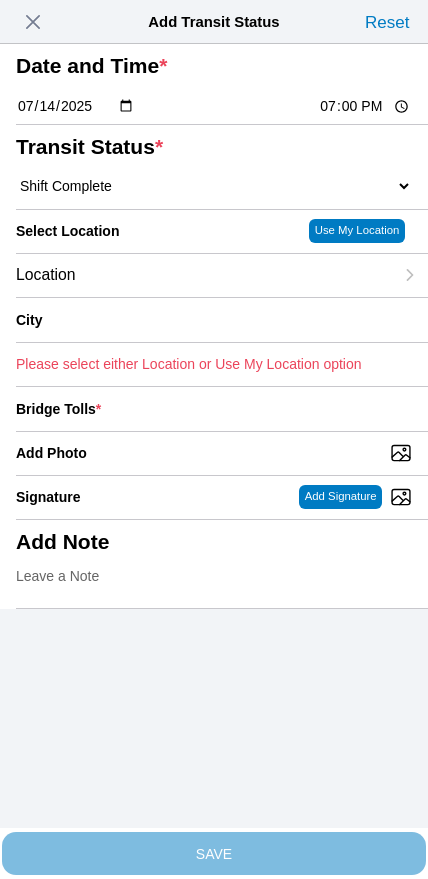click on "Location" 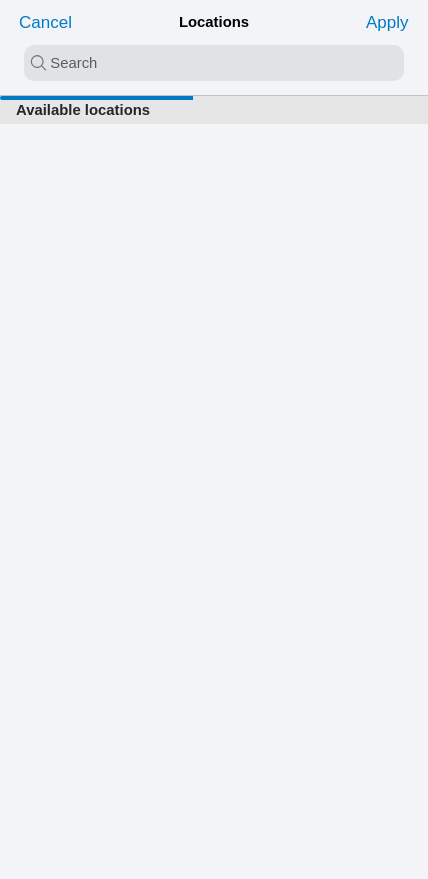click at bounding box center [214, 63] 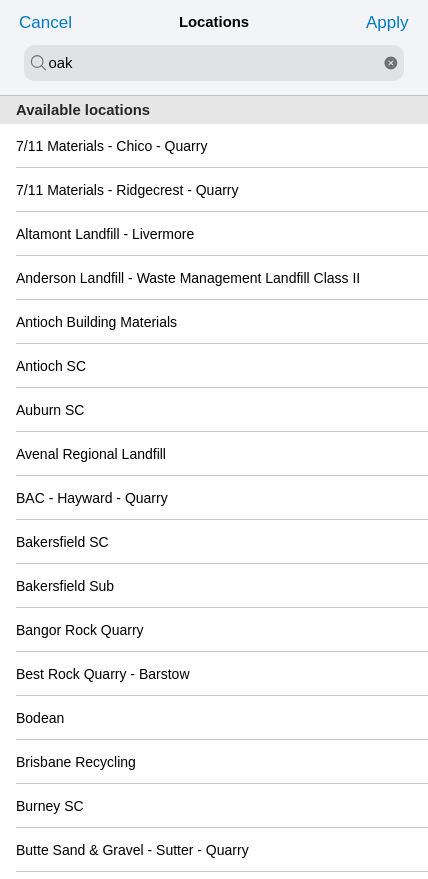 type on "oak" 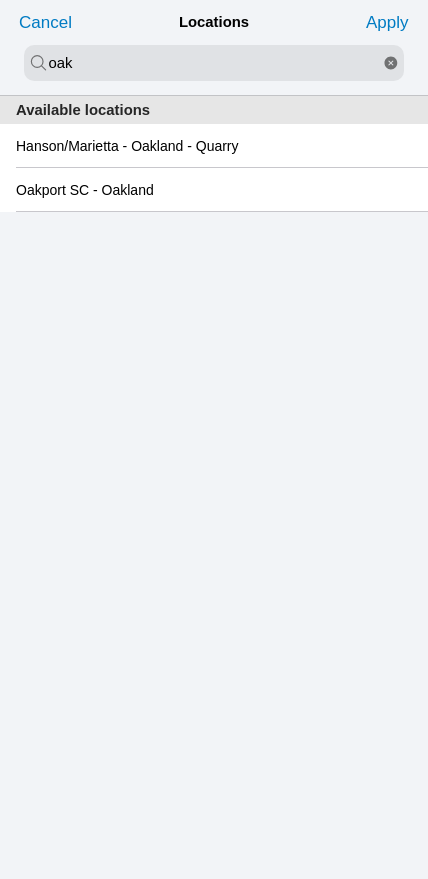 click on "Oakport SC - Oakland" 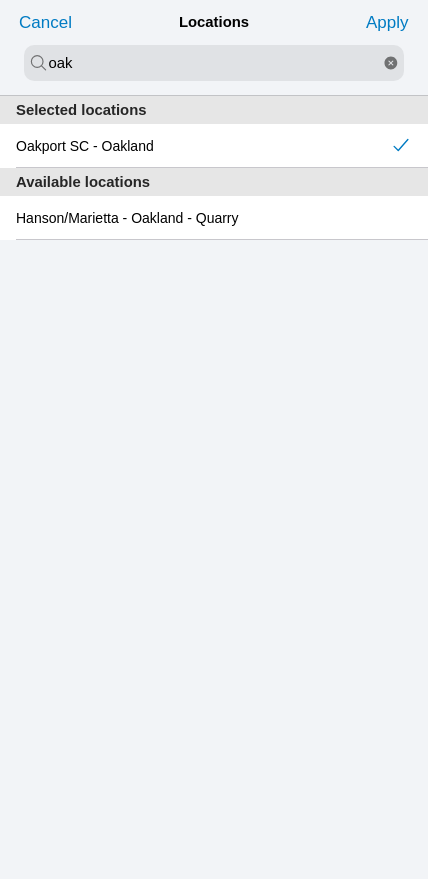 click on "Apply" 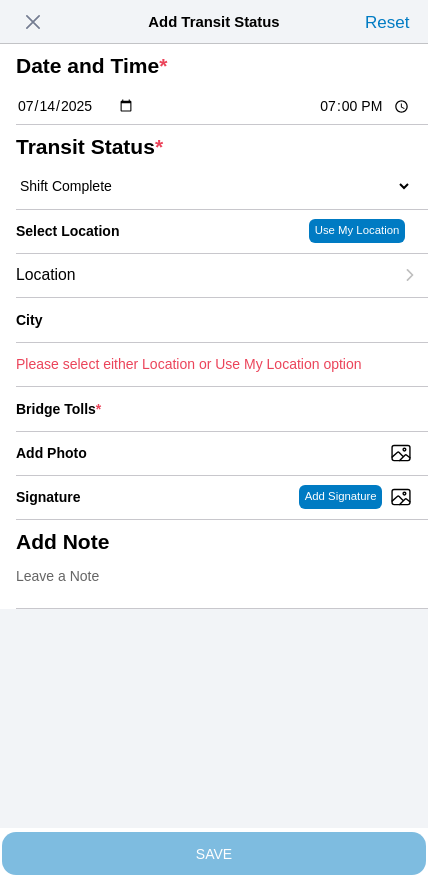 type on "[CITY]" 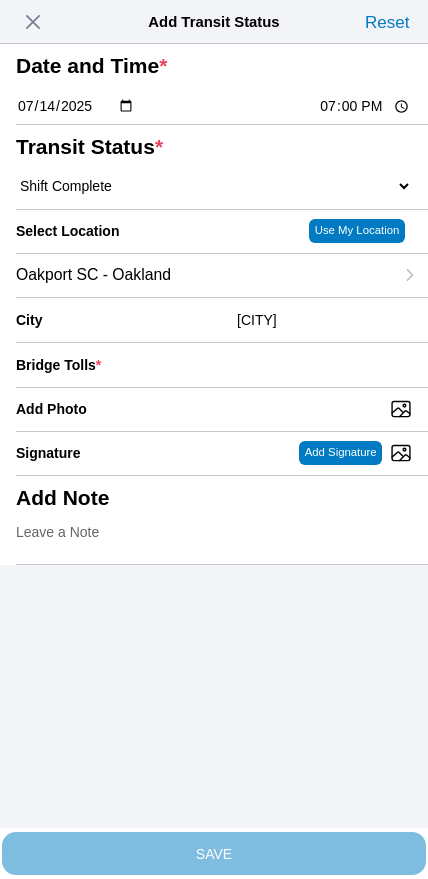 click on "Add Photo" at bounding box center [222, 409] 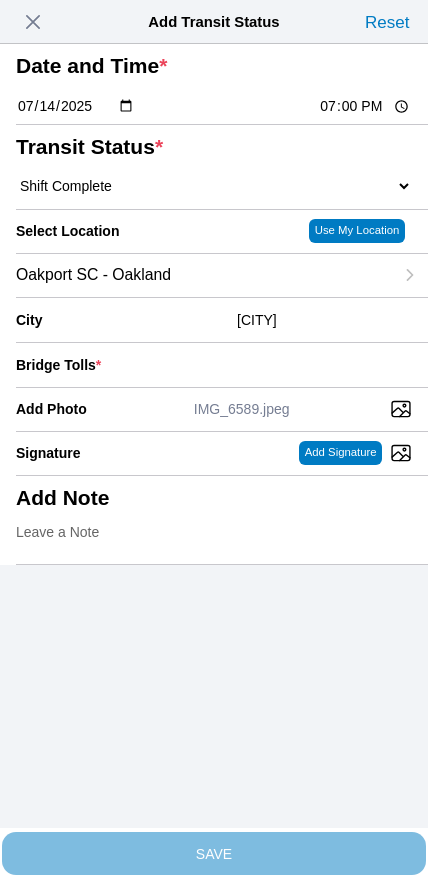 click 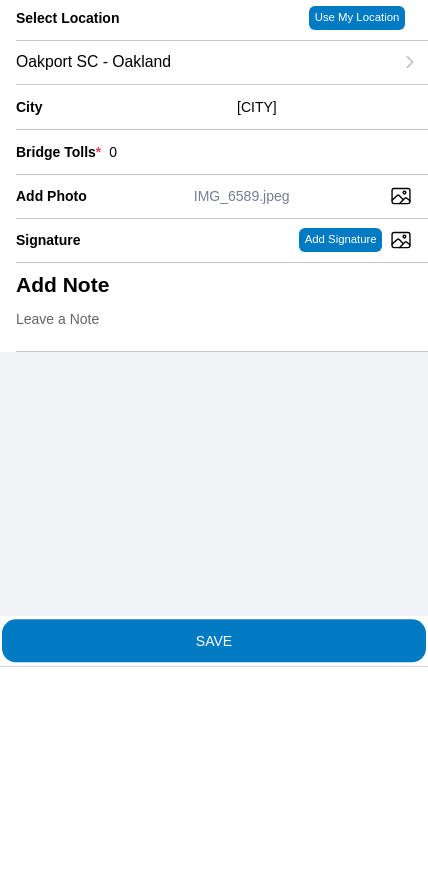 type on "0" 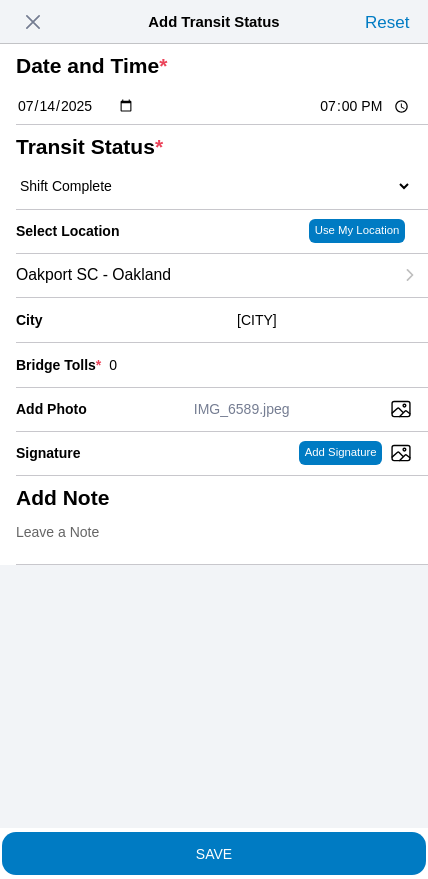 click on "SAVE" 